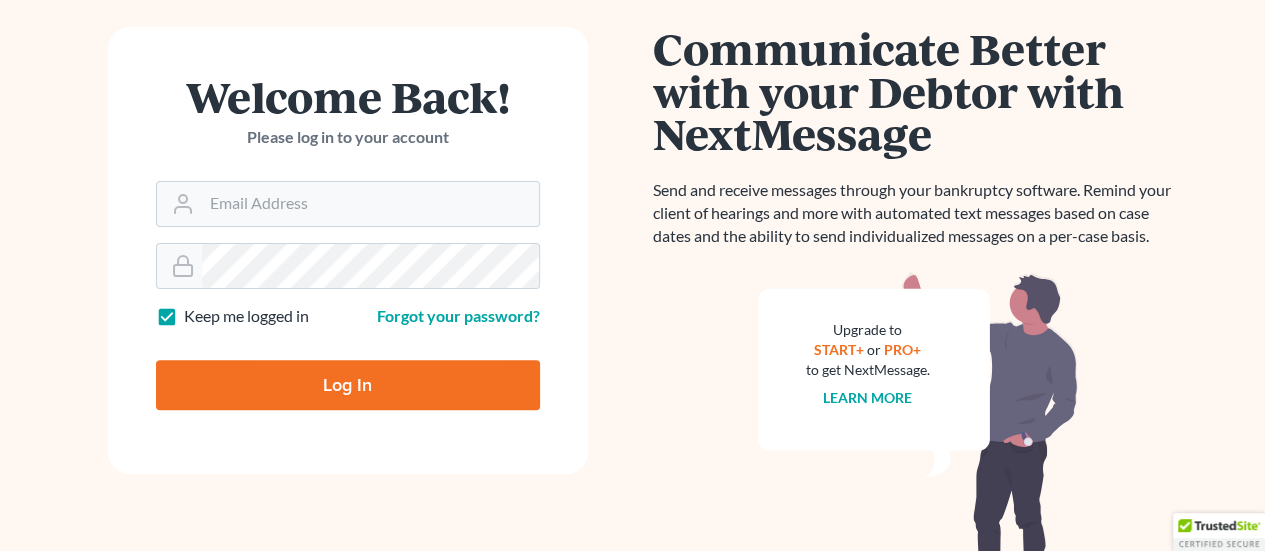 scroll, scrollTop: 200, scrollLeft: 0, axis: vertical 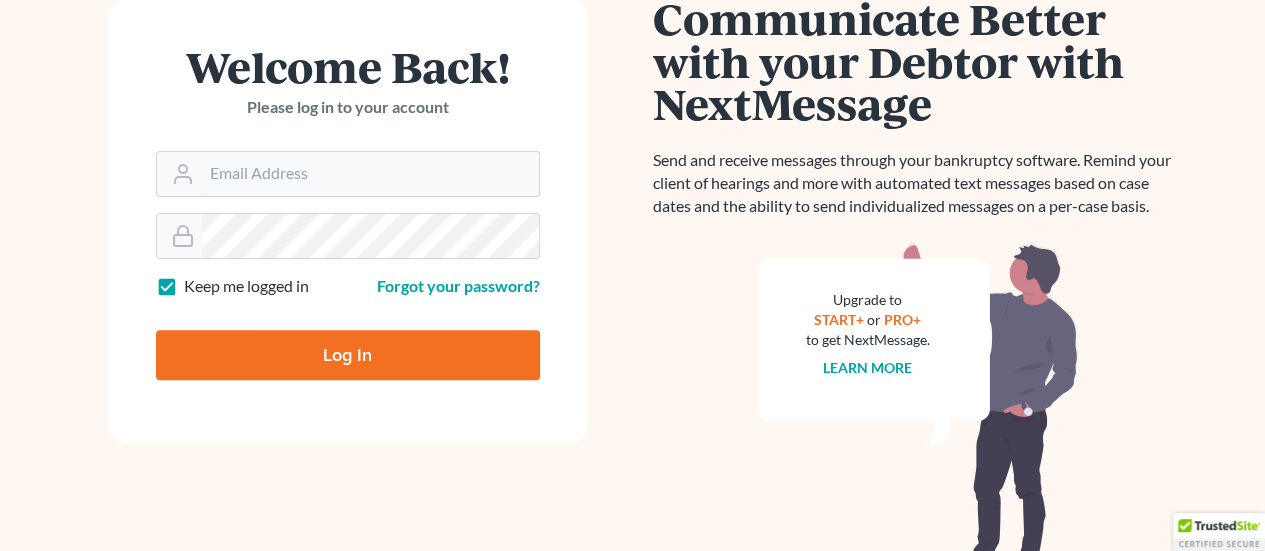 type on "[EMAIL]" 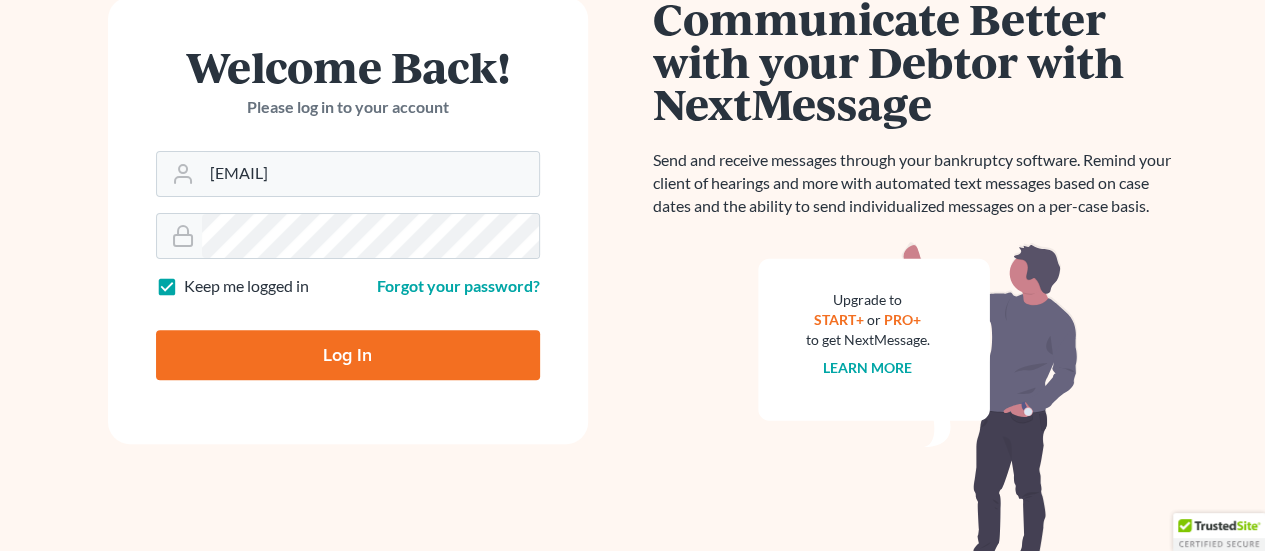 click on "Log In" at bounding box center (348, 355) 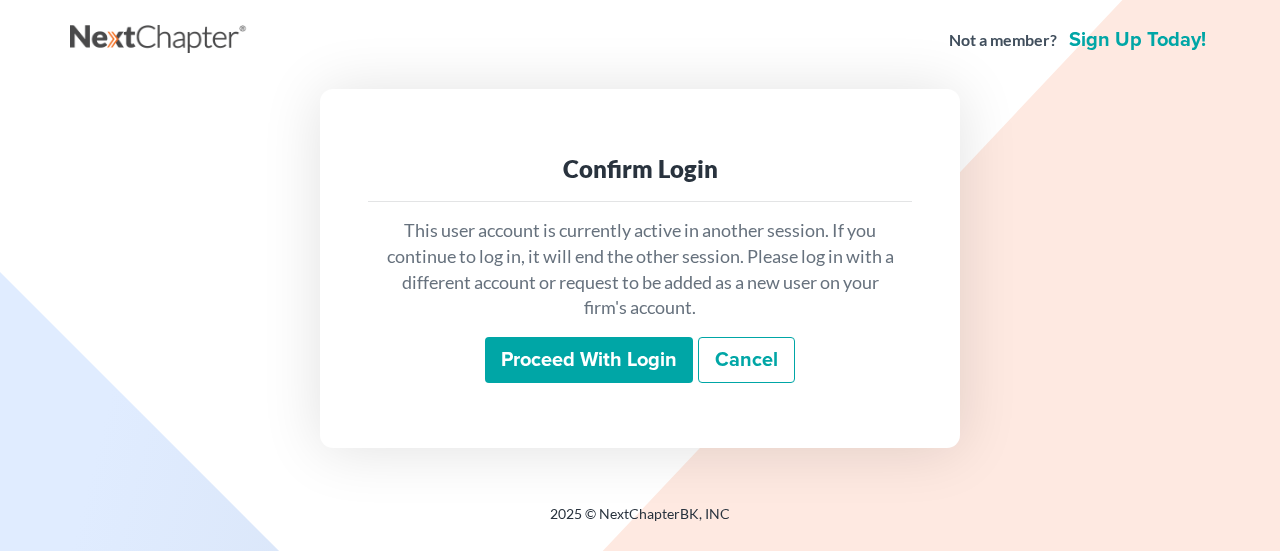 scroll, scrollTop: 0, scrollLeft: 0, axis: both 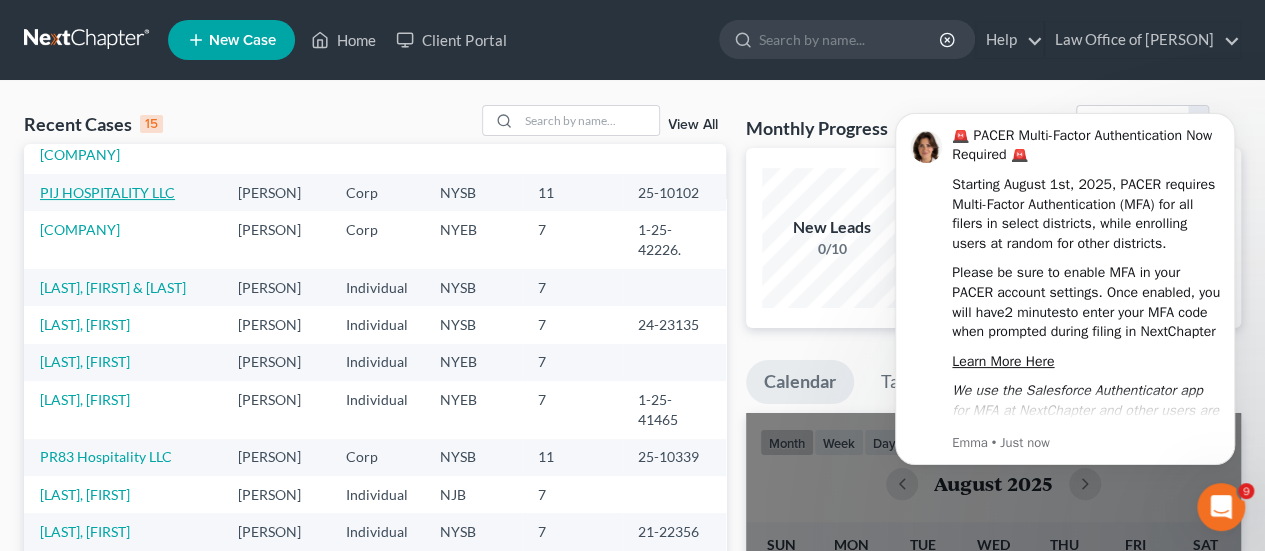 click on "PIJ HOSPITALITY LLC" at bounding box center (107, 192) 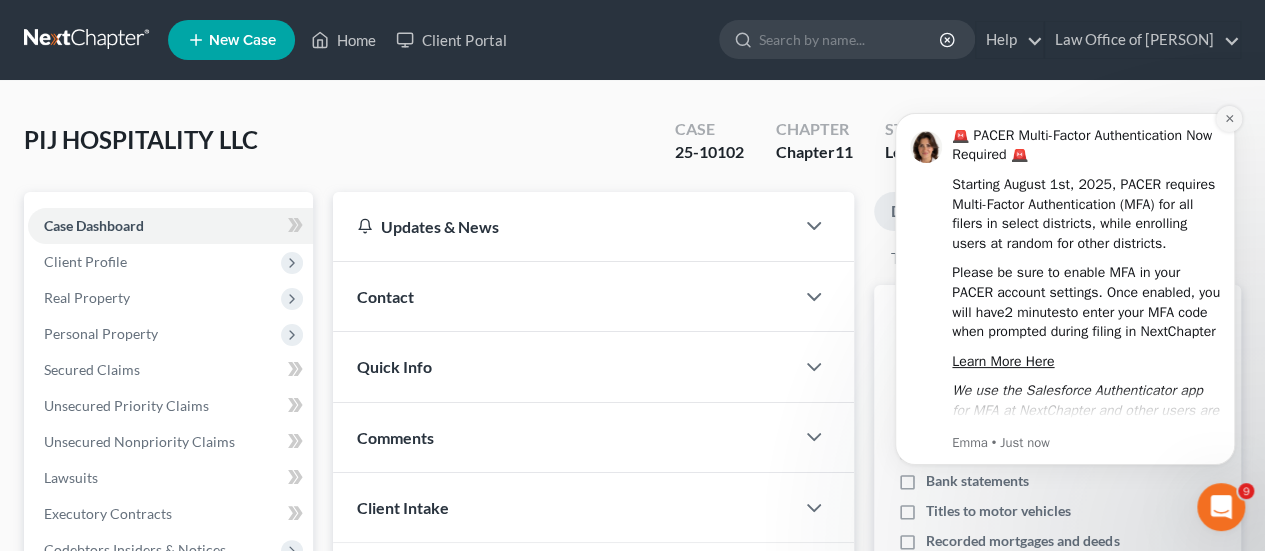 click 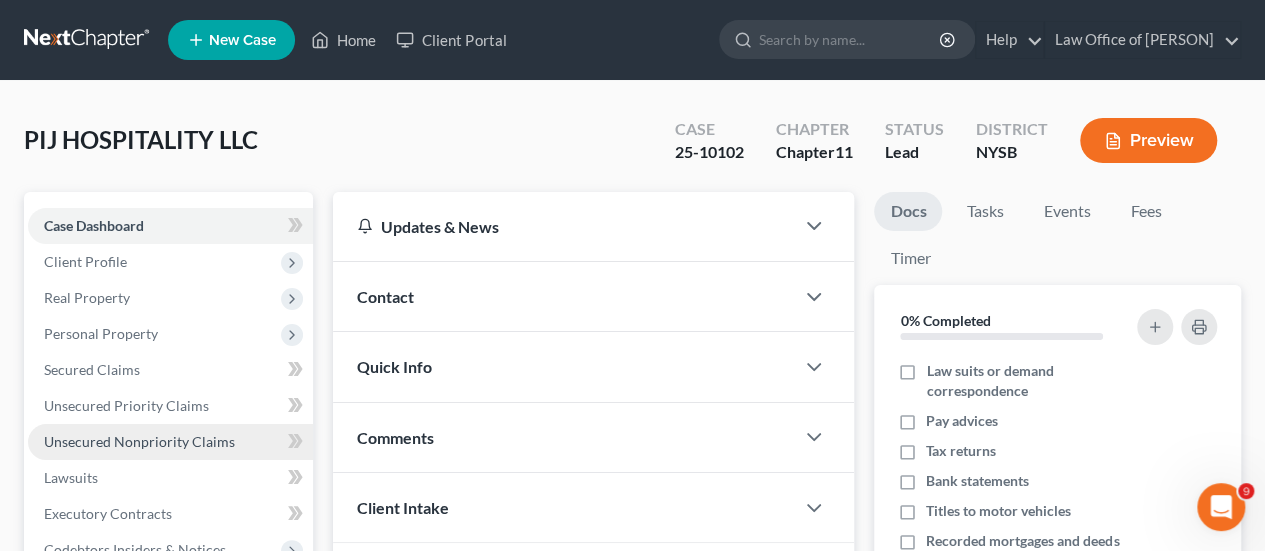 click on "Unsecured Nonpriority Claims" at bounding box center (139, 441) 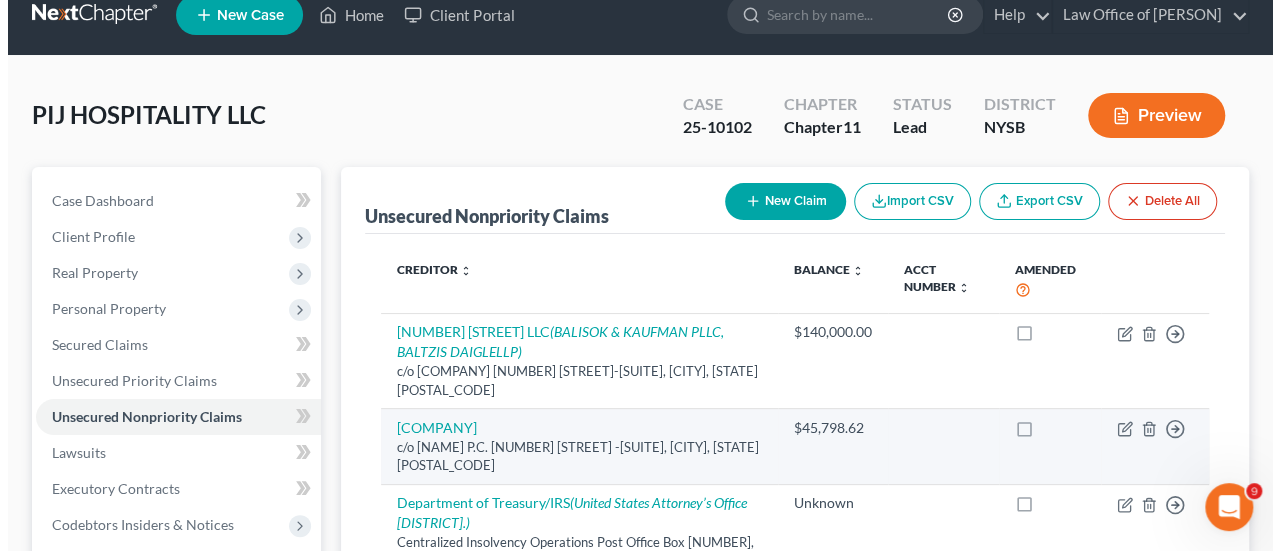 scroll, scrollTop: 0, scrollLeft: 0, axis: both 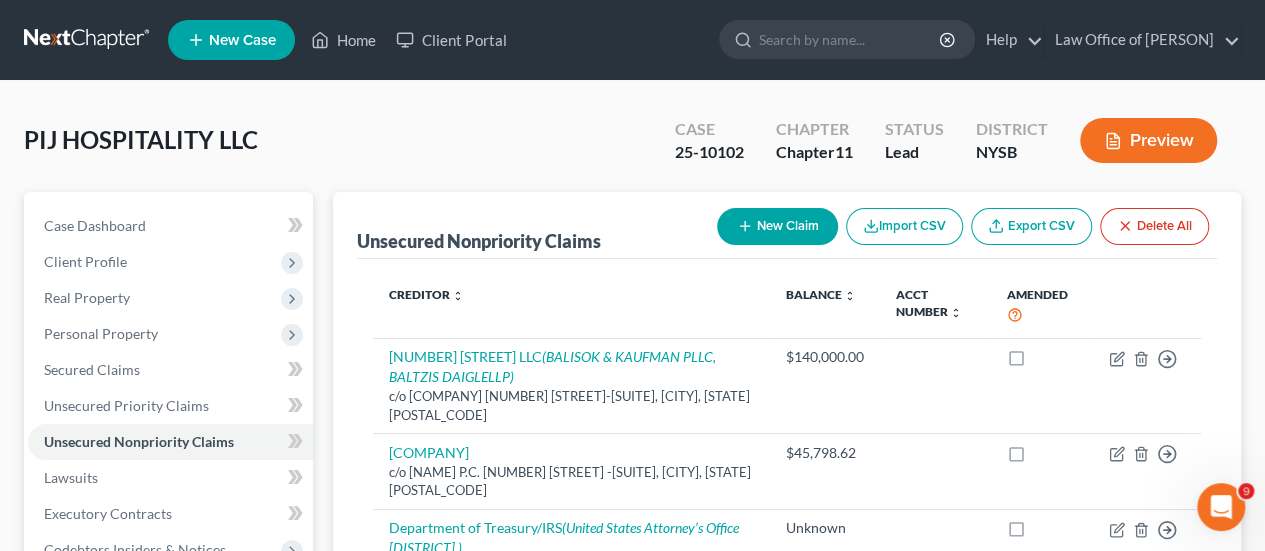 click on "New Claim" at bounding box center [777, 226] 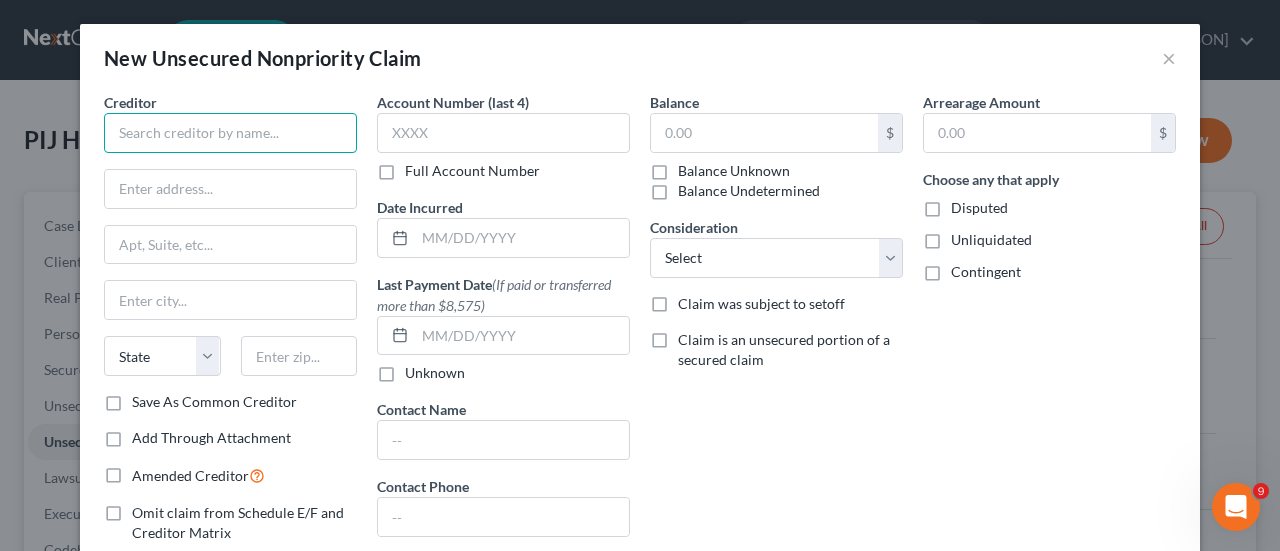 click at bounding box center [230, 133] 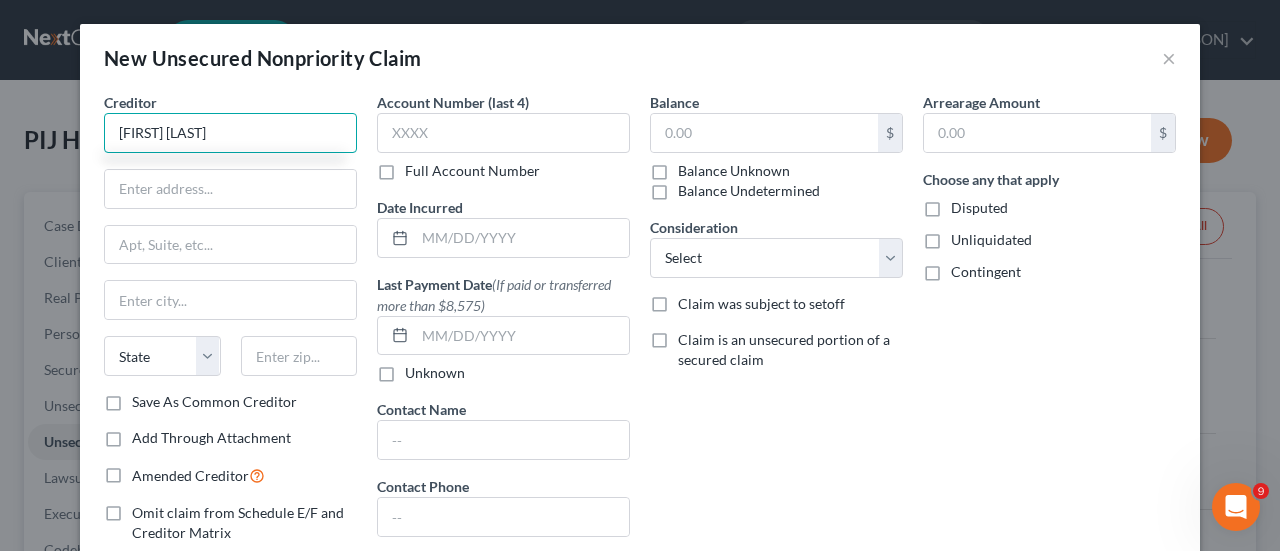 type on "[FIRST] [LAST]" 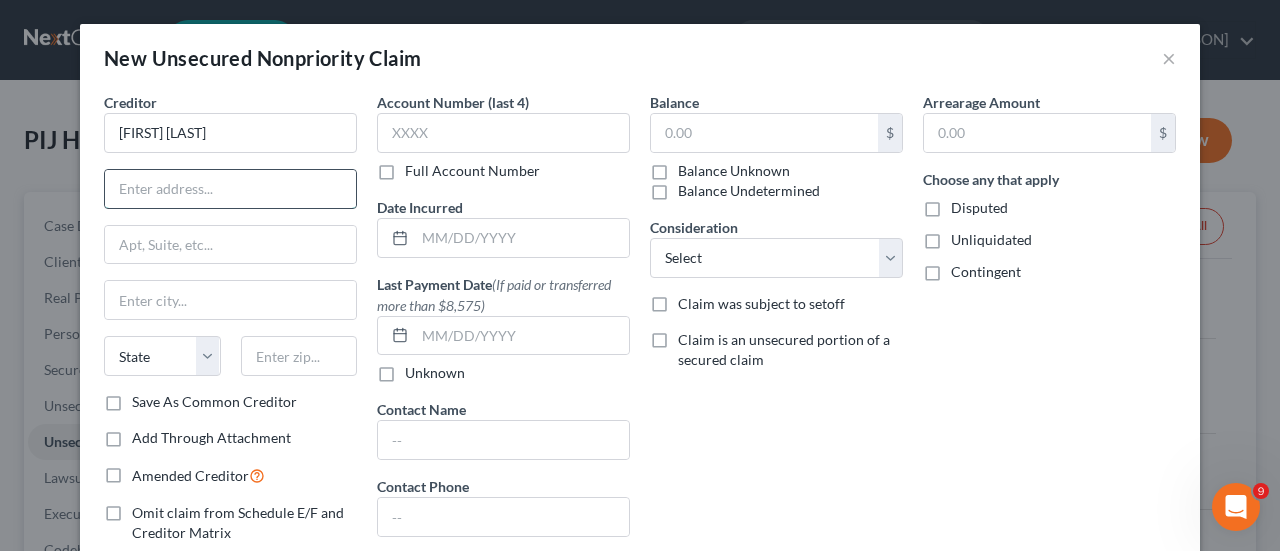 click at bounding box center (230, 189) 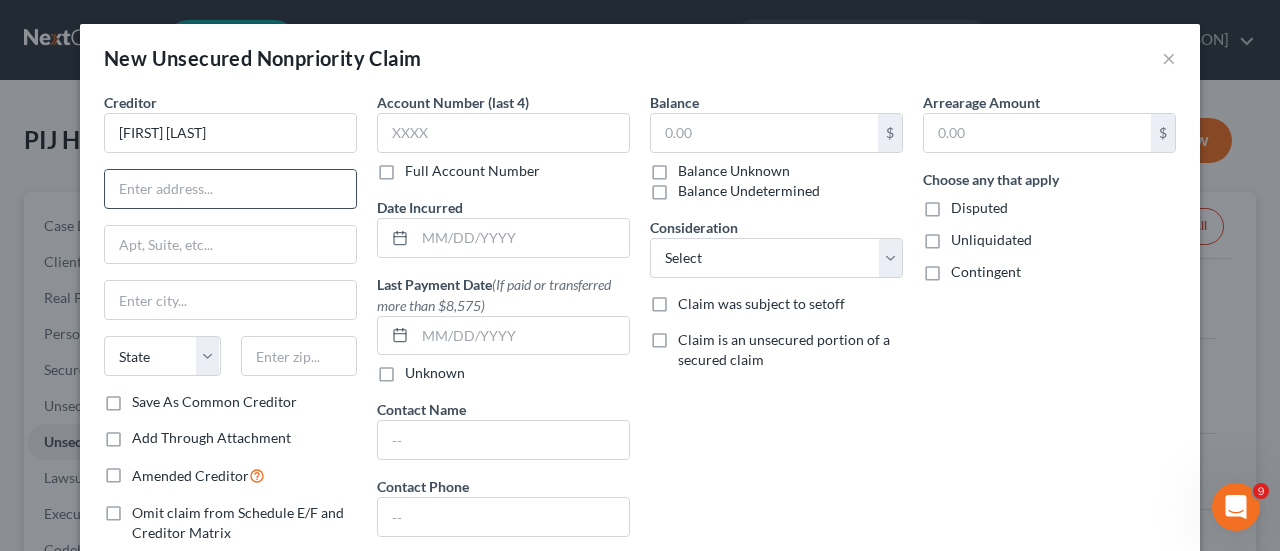 paste on "[NUMBER] [STREET]." 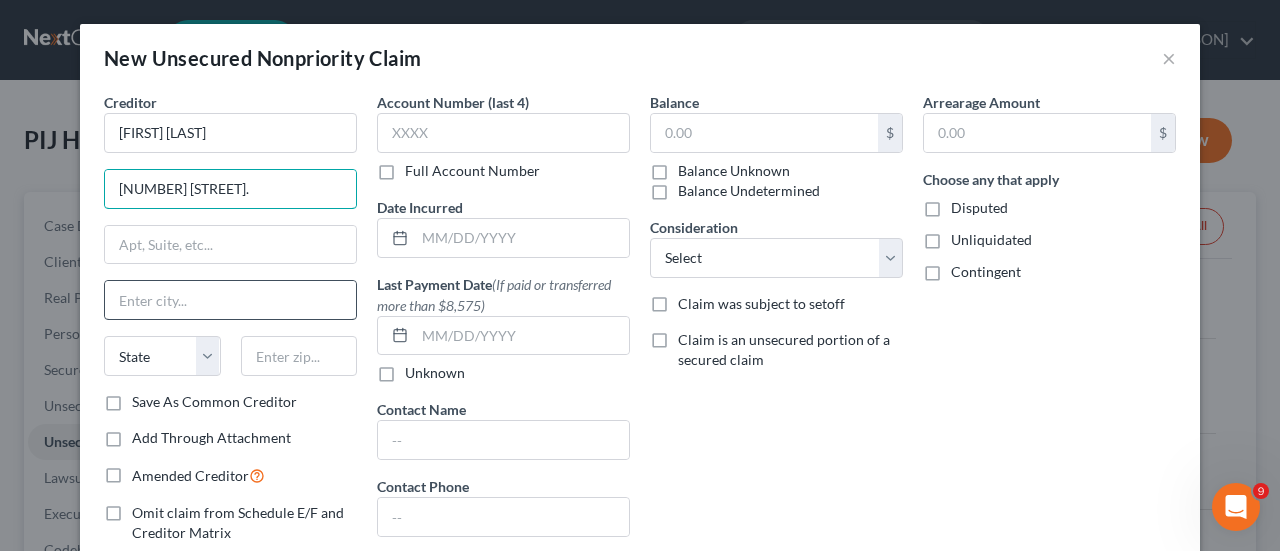 type on "[NUMBER] [STREET]." 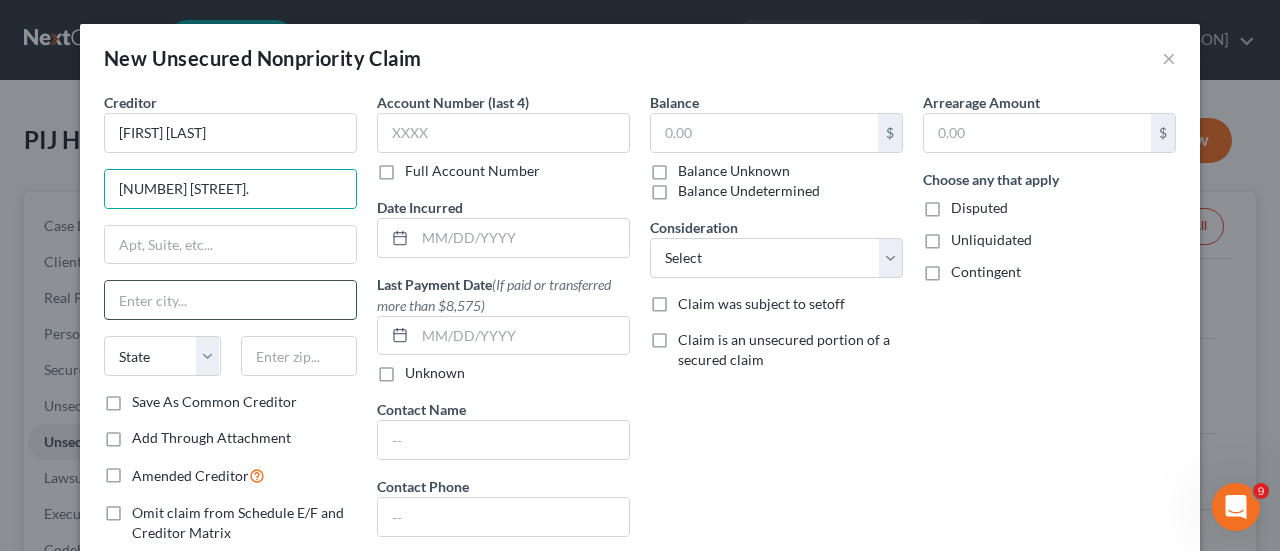 click at bounding box center (230, 300) 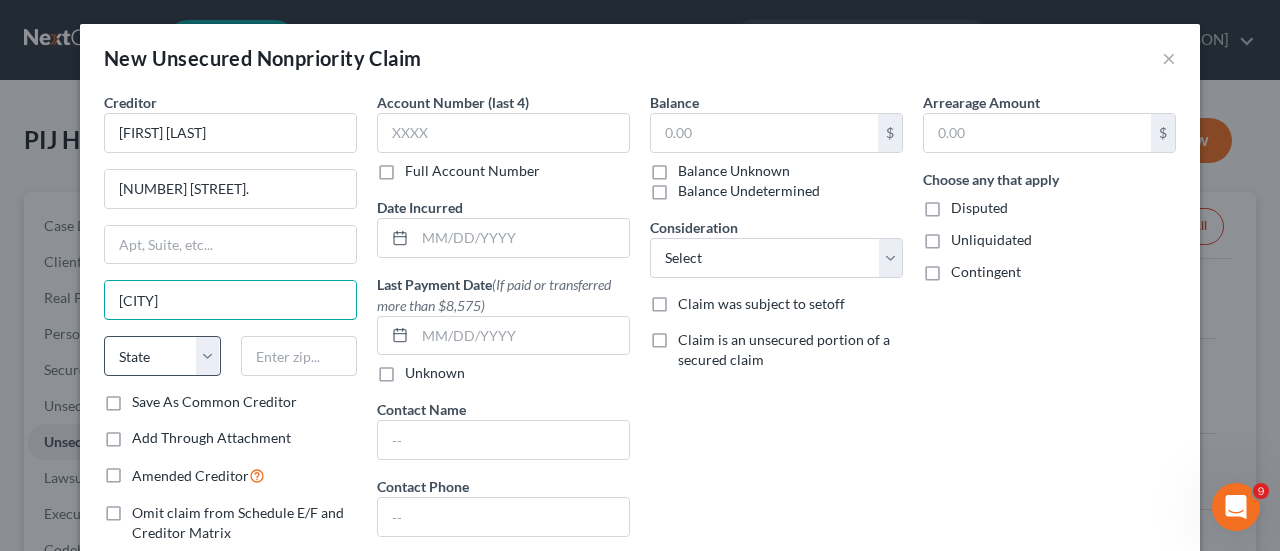 type on "[CITY]" 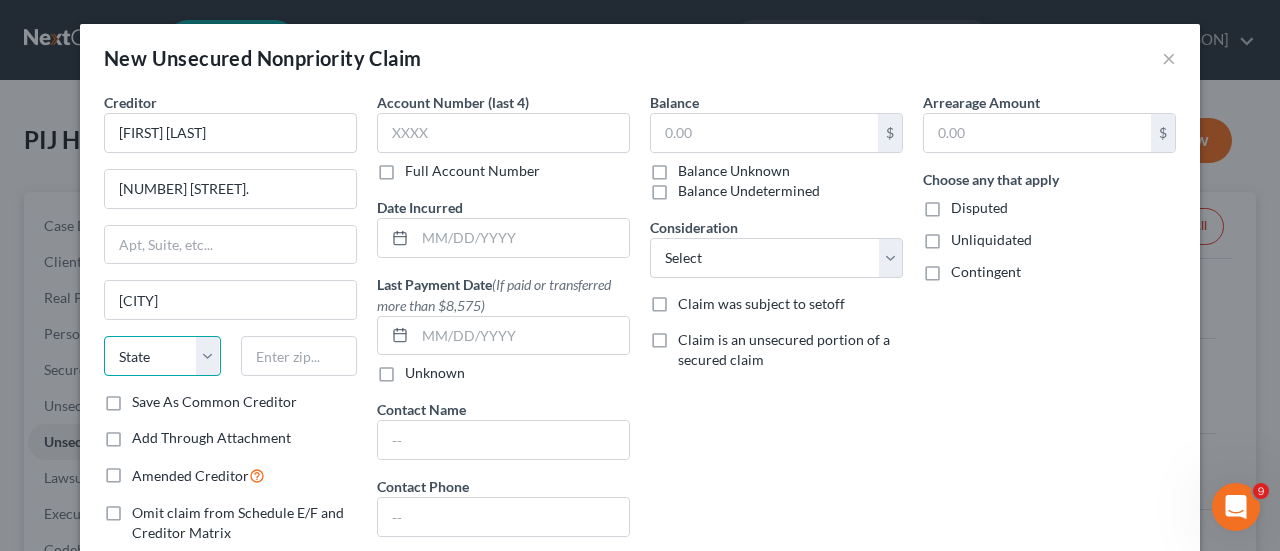 click on "State AL AK AR AZ CA CO CT DE DC FL GA GU HI ID IL IN IA KS KY LA ME MD MA MI MN MS MO MT NC ND NE NV NH NJ NM NY OH OK OR PA PR RI SC SD TN TX UT VI VA VT WA WV WI WY" at bounding box center (162, 356) 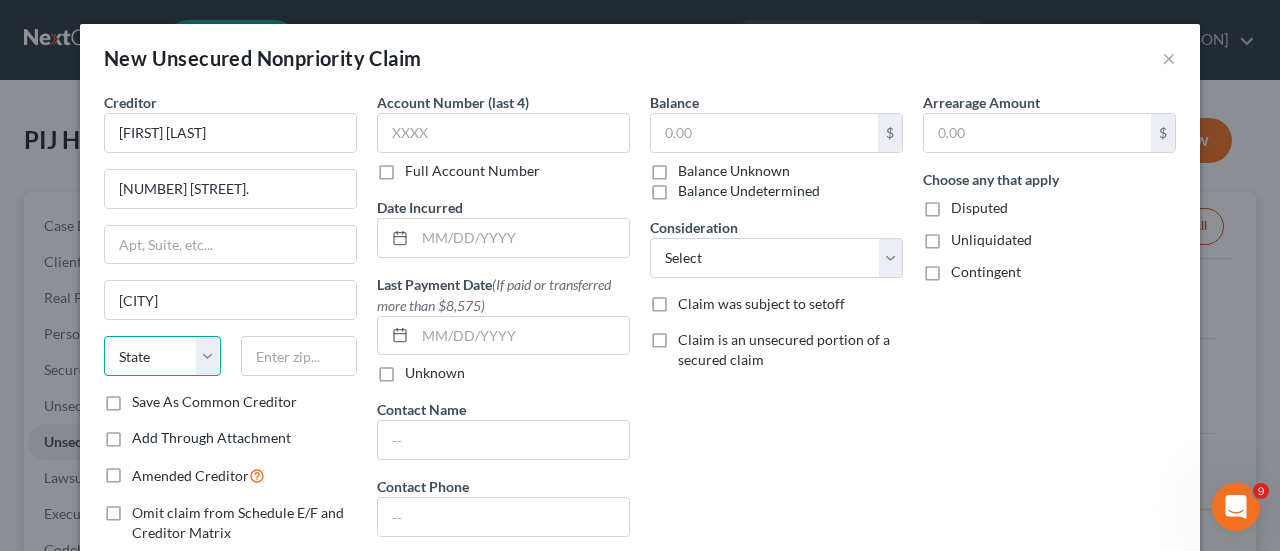 select on "35" 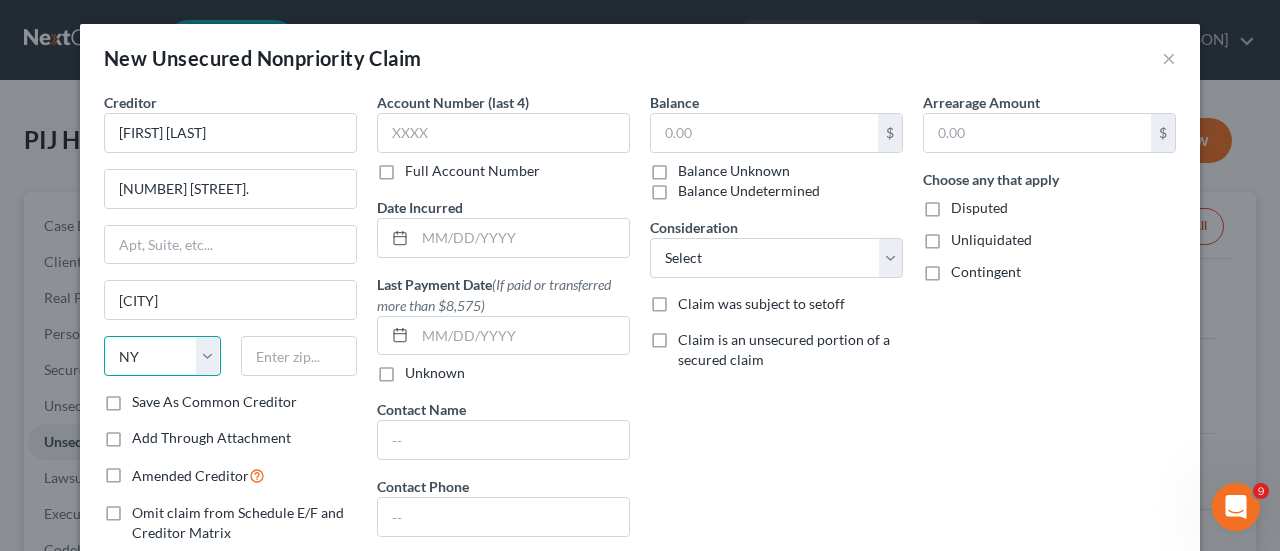 click on "State AL AK AR AZ CA CO CT DE DC FL GA GU HI ID IL IN IA KS KY LA ME MD MA MI MN MS MO MT NC ND NE NV NH NJ NM NY OH OK OR PA PR RI SC SD TN TX UT VI VA VT WA WV WI WY" at bounding box center (162, 356) 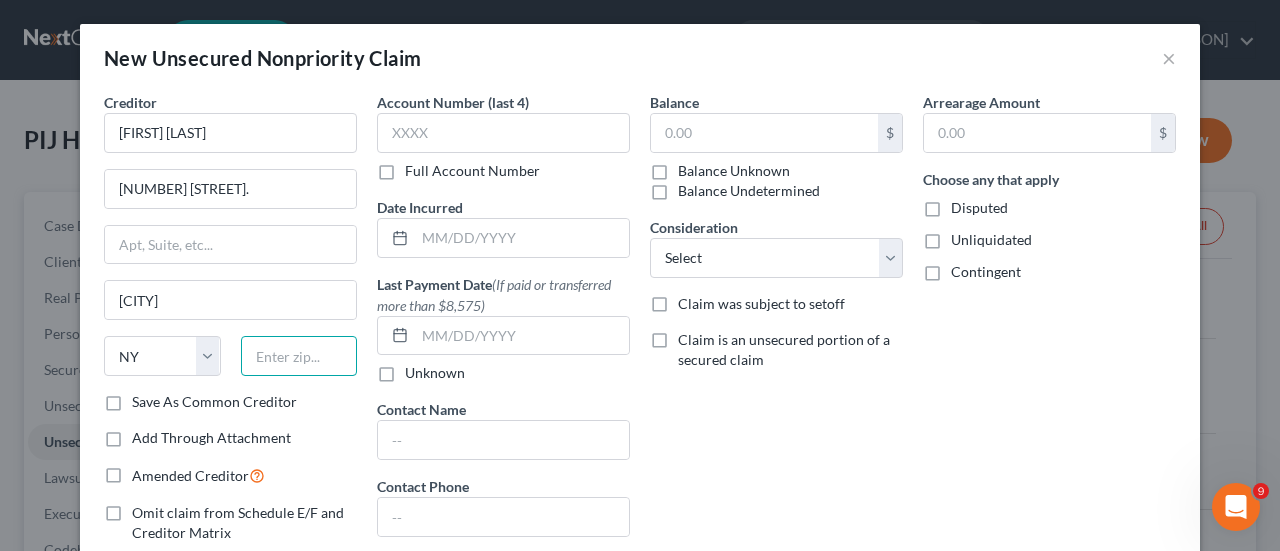 click at bounding box center [299, 356] 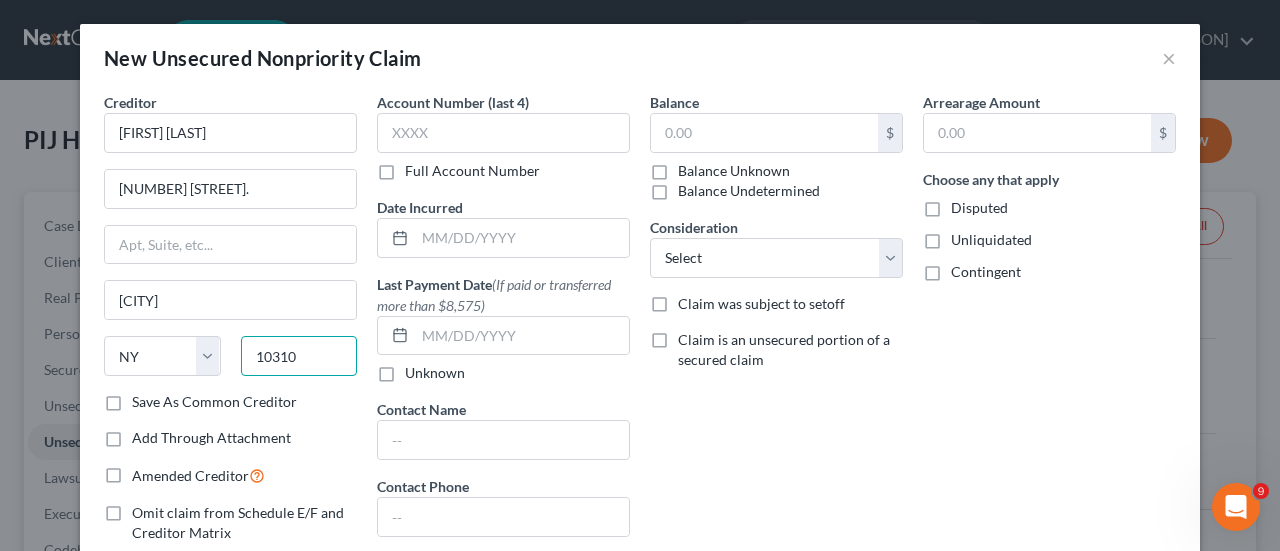 type on "10310" 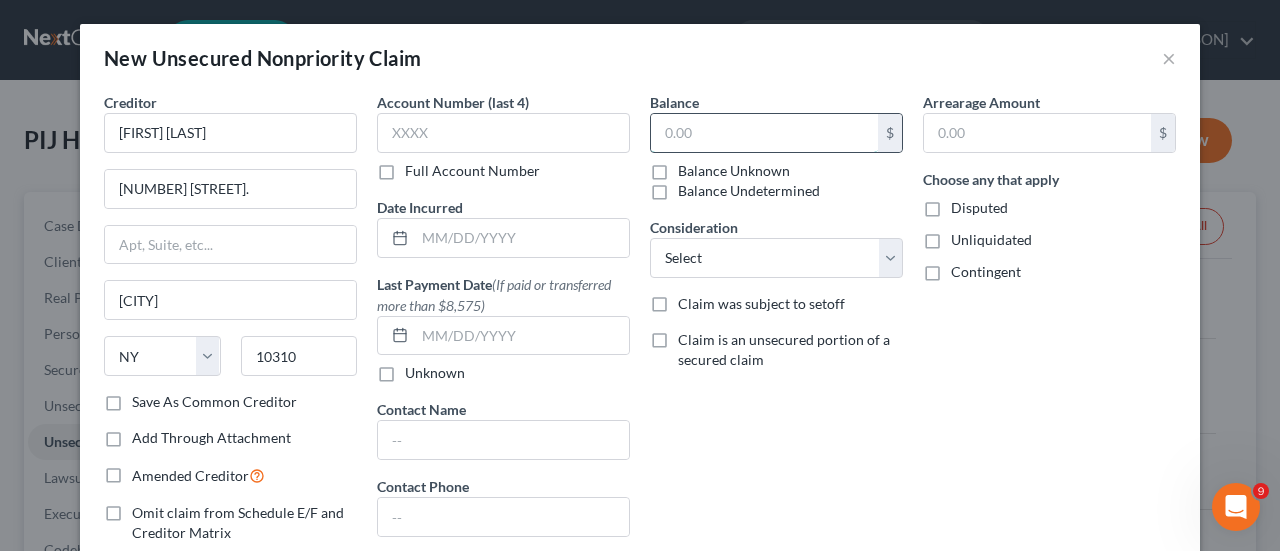click at bounding box center (764, 133) 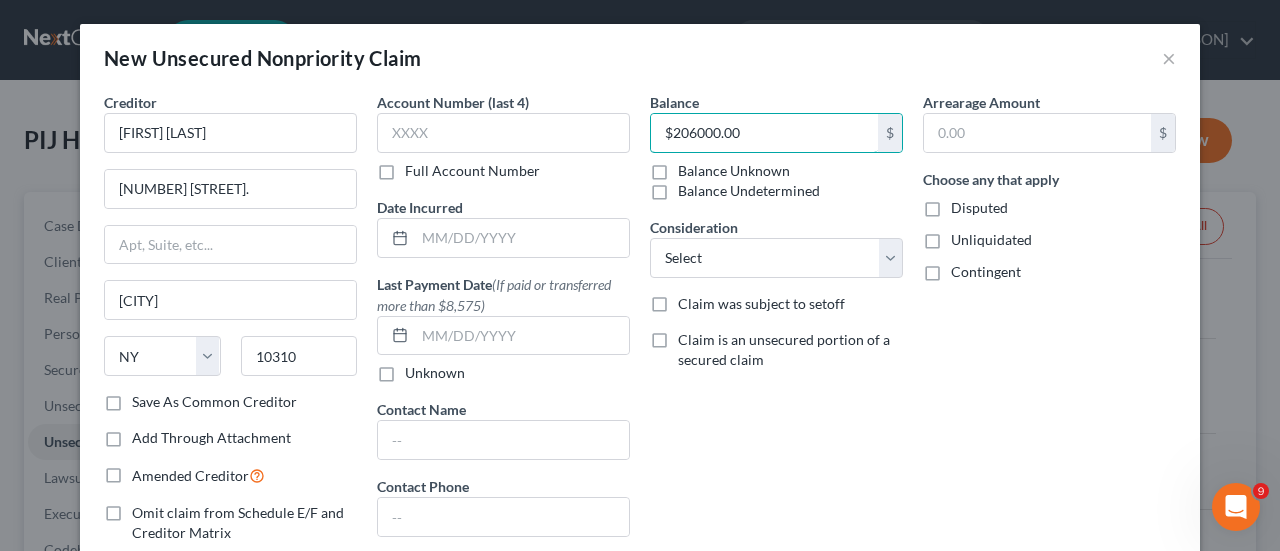 type on "$206000.00" 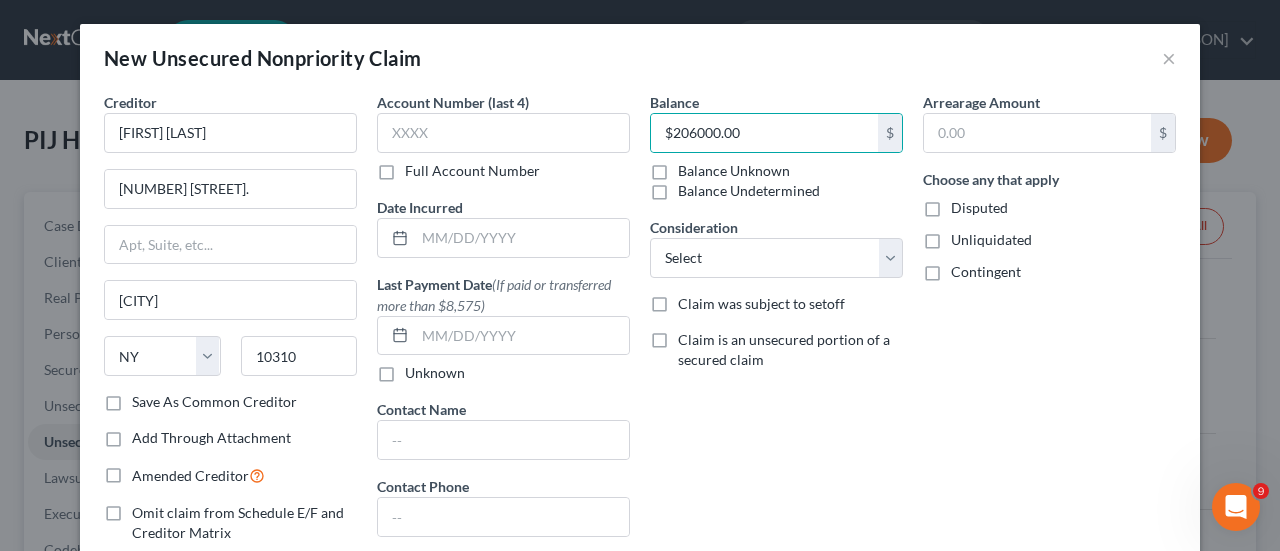 click on "Disputed" at bounding box center [979, 208] 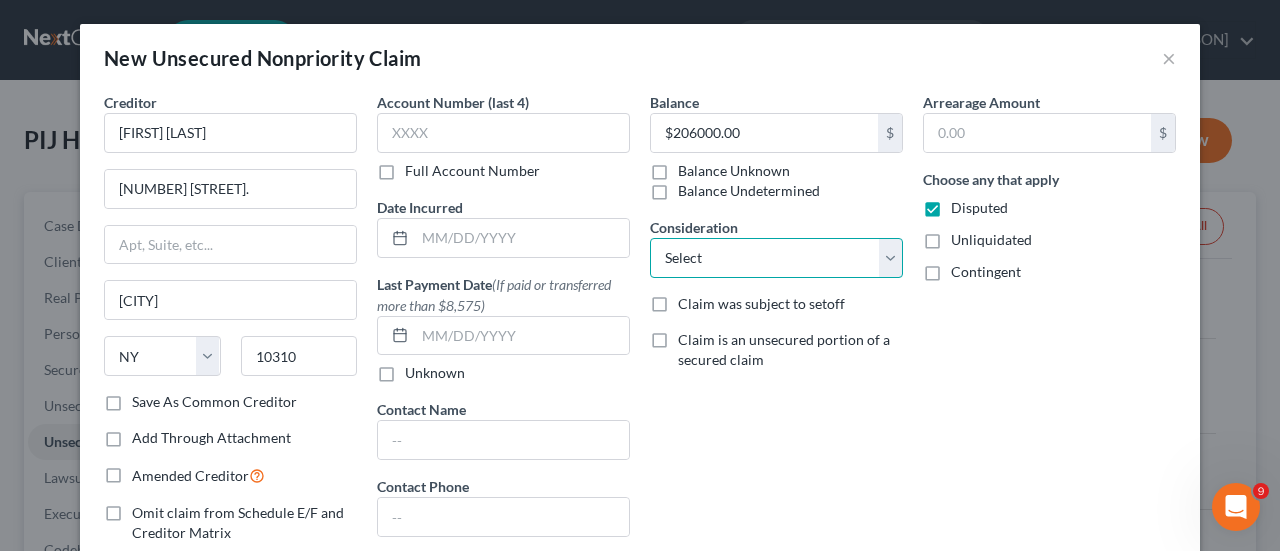 click on "Select Cable / Satellite Services Collection Agency Credit Card Debt Debt Counseling / Attorneys Deficiency Balance Home / Car Repairs Income Taxes Judgment Liens Monies Loaned / Advanced Mortgage Obligation To Pensions Other Overdrawn Bank Account Promised To Help Pay Creditors Services Suppliers Or Vendors Telephone / Internet Services Unsecured Loan Repayments Utility Services" at bounding box center (776, 258) 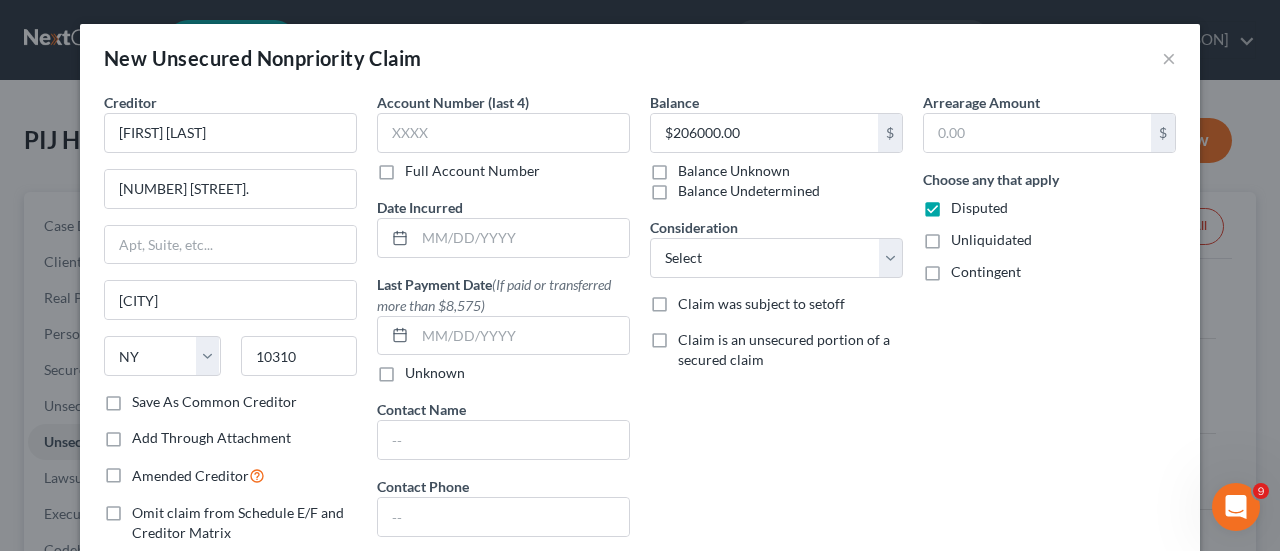 click on "Arrearage Amount $ Choose any that apply Disputed Unliquidated Contingent" at bounding box center (1049, 361) 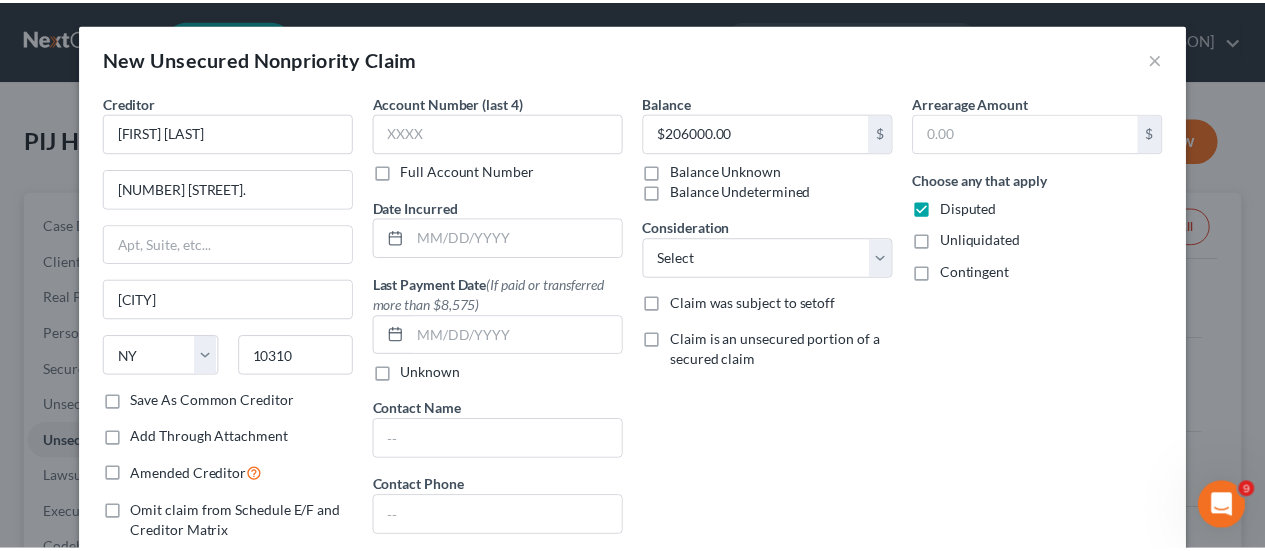 scroll, scrollTop: 202, scrollLeft: 0, axis: vertical 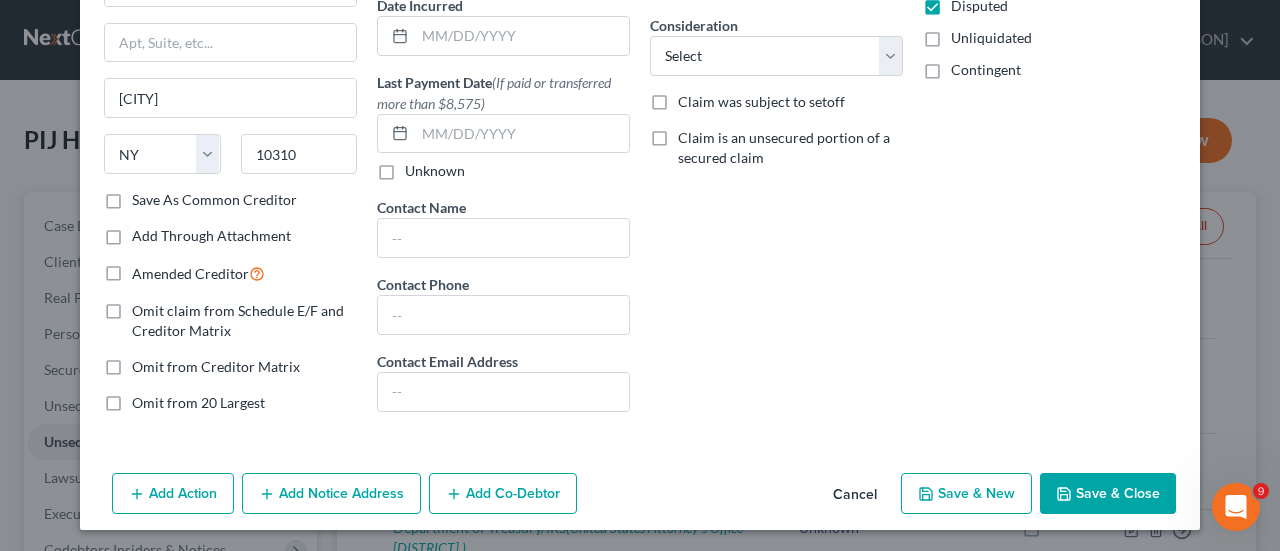 click on "Save & Close" at bounding box center [1108, 494] 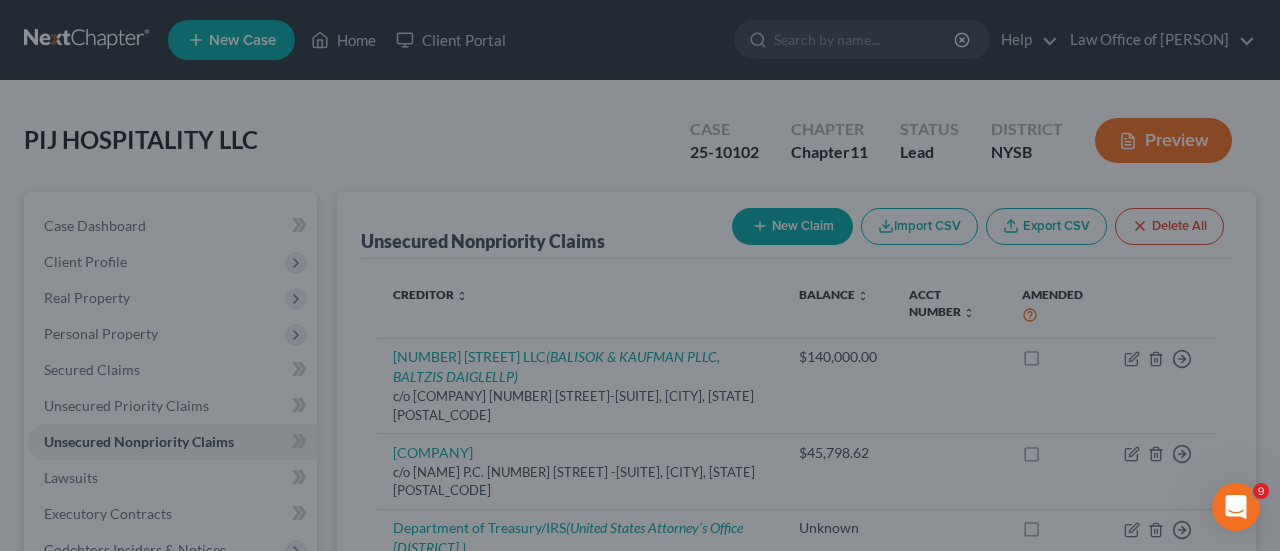 type on "206,000.00" 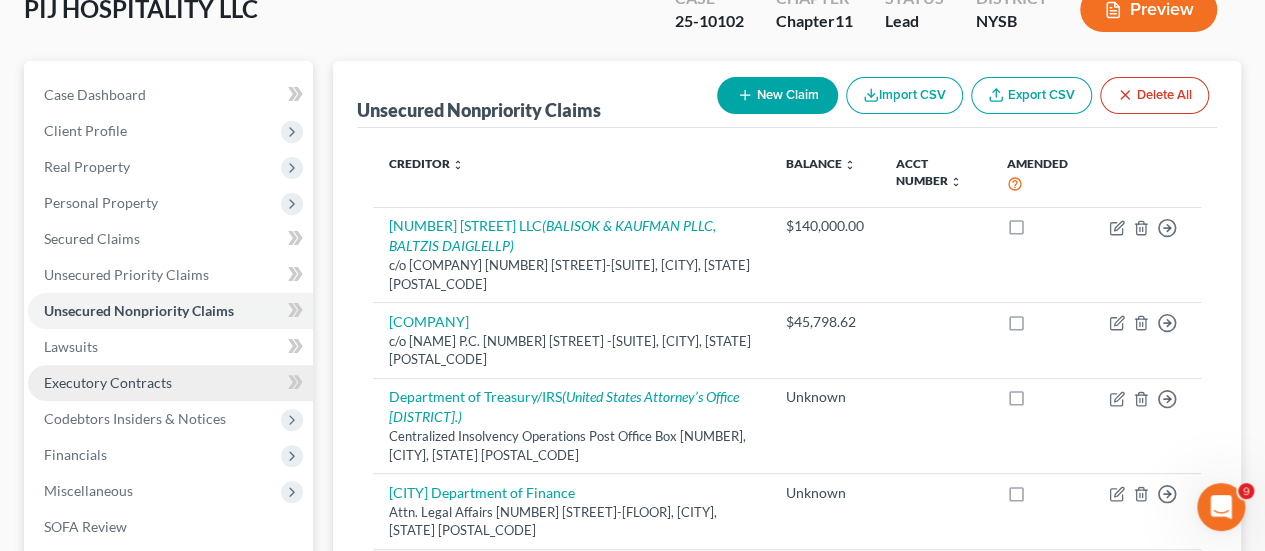 scroll, scrollTop: 531, scrollLeft: 0, axis: vertical 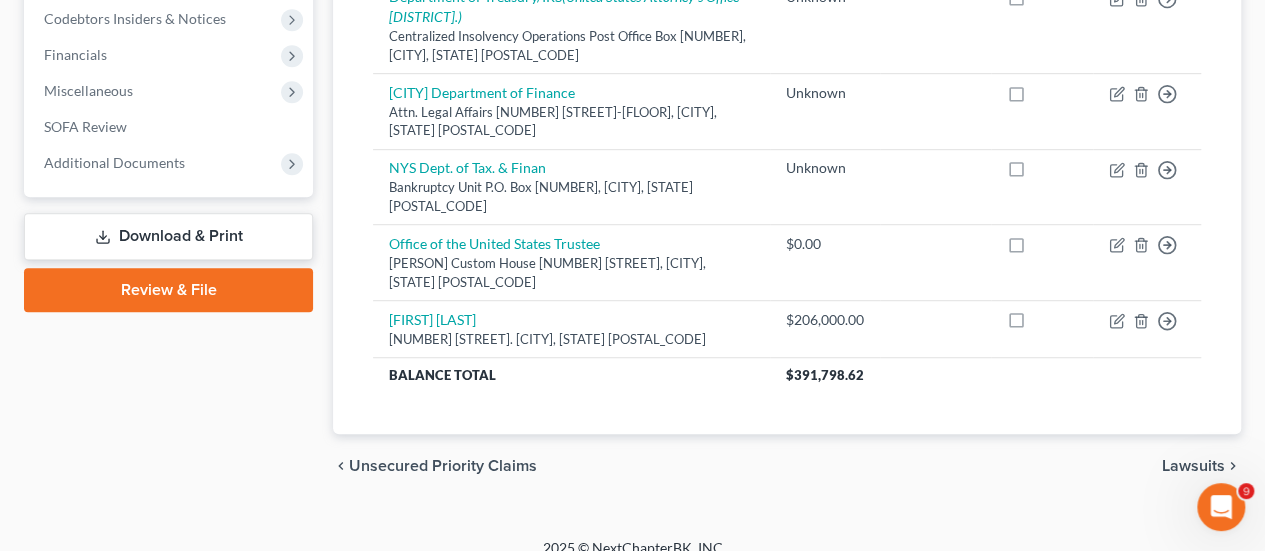 click on "Download & Print" at bounding box center [168, 236] 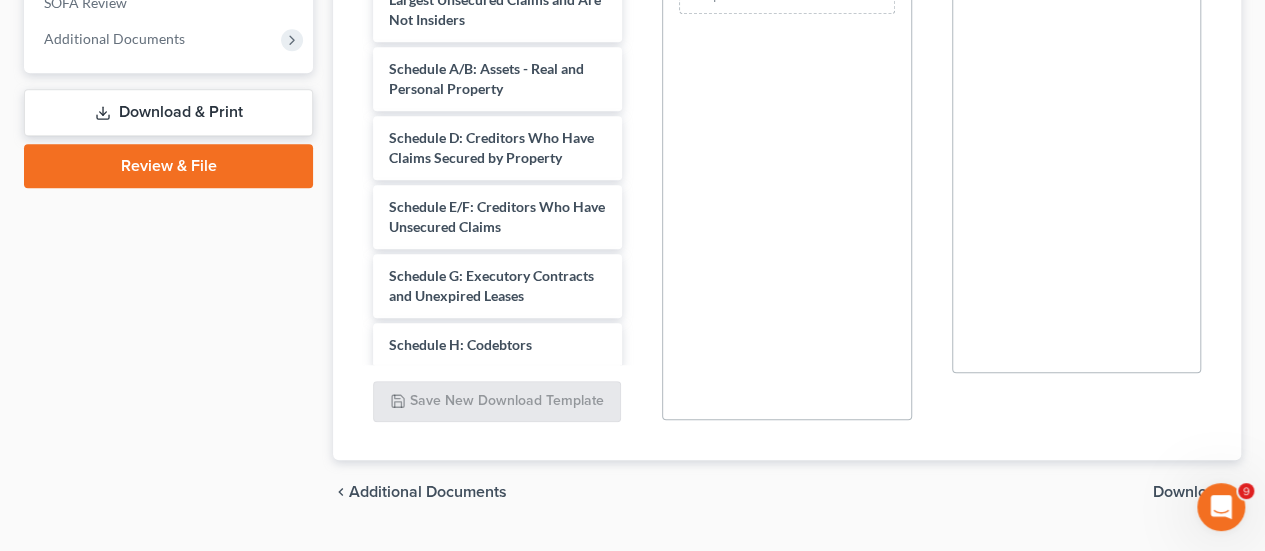 scroll, scrollTop: 702, scrollLeft: 0, axis: vertical 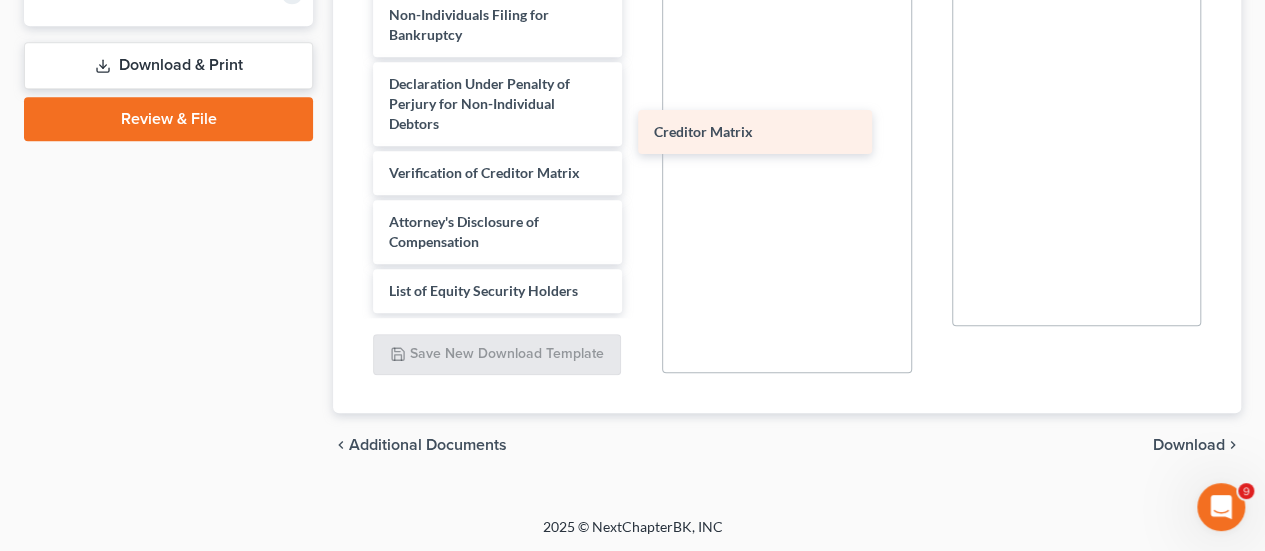 drag, startPoint x: 568, startPoint y: 158, endPoint x: 833, endPoint y: 147, distance: 265.2282 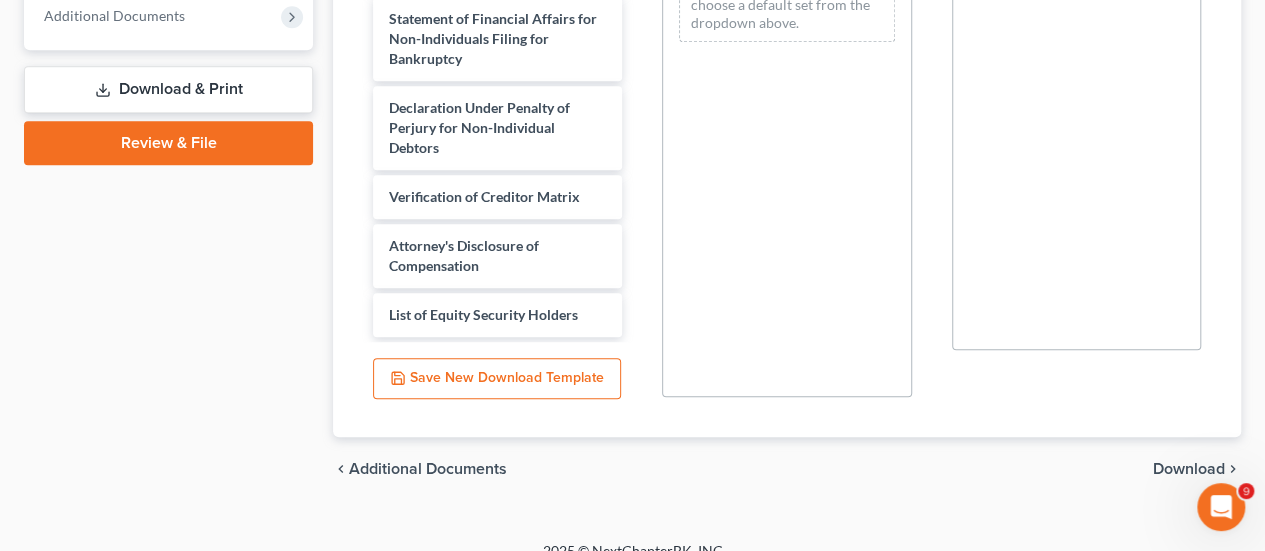 scroll, scrollTop: 702, scrollLeft: 0, axis: vertical 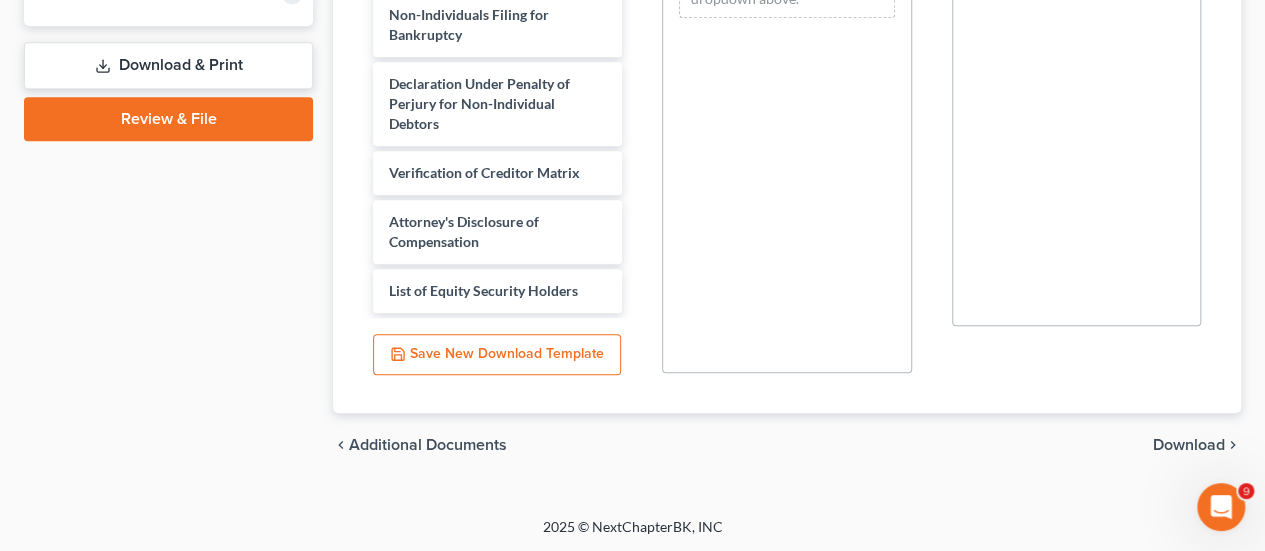 click on "Download" at bounding box center (1189, 445) 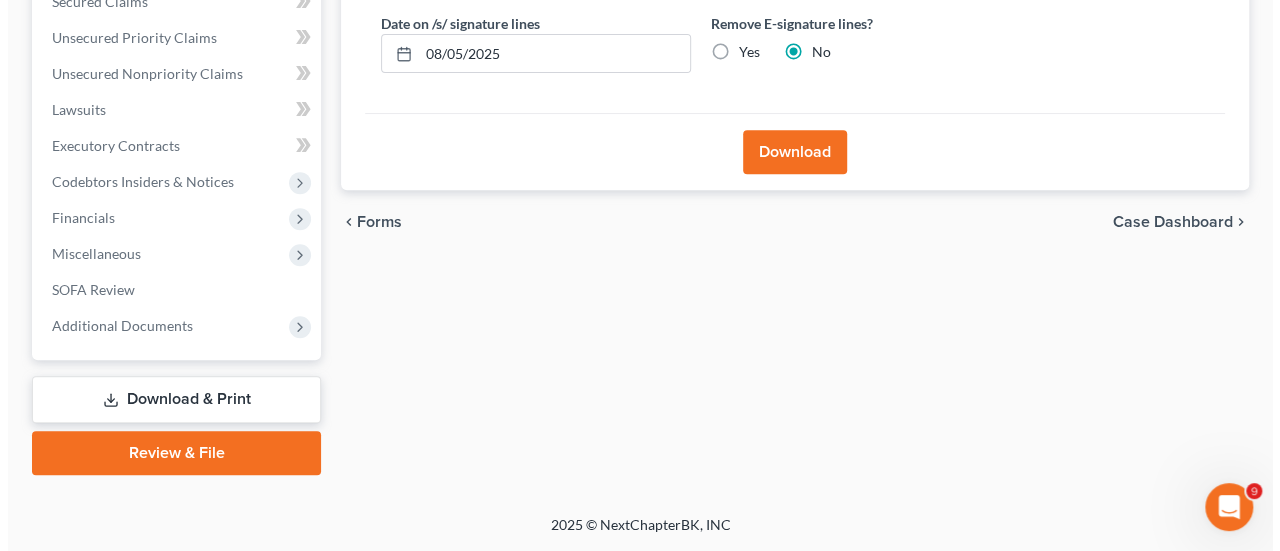 scroll, scrollTop: 365, scrollLeft: 0, axis: vertical 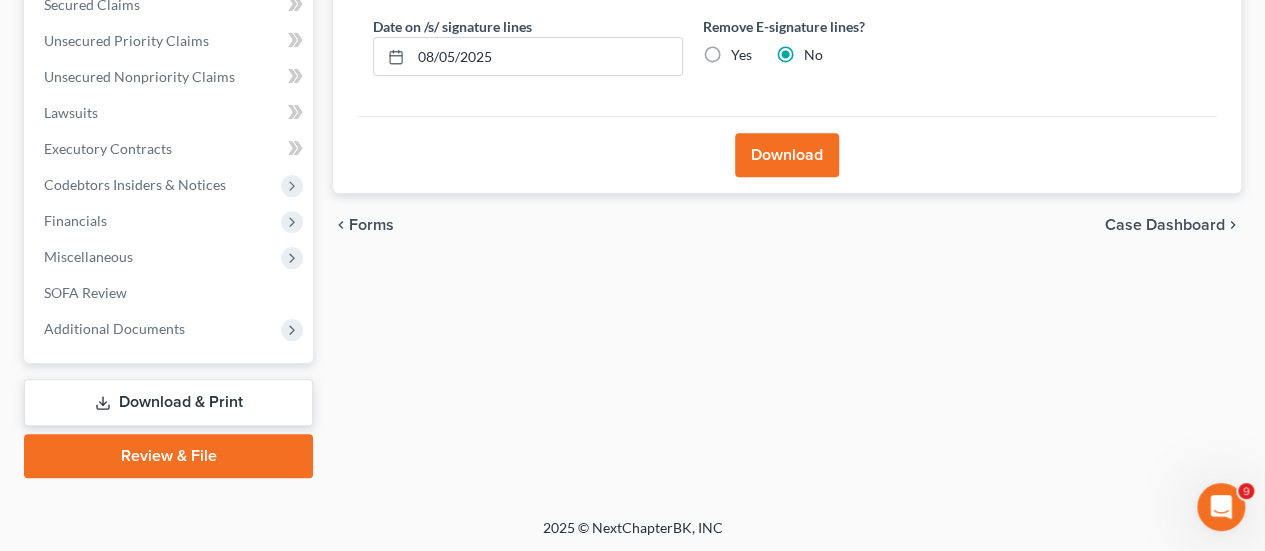 click on "Download" at bounding box center [787, 155] 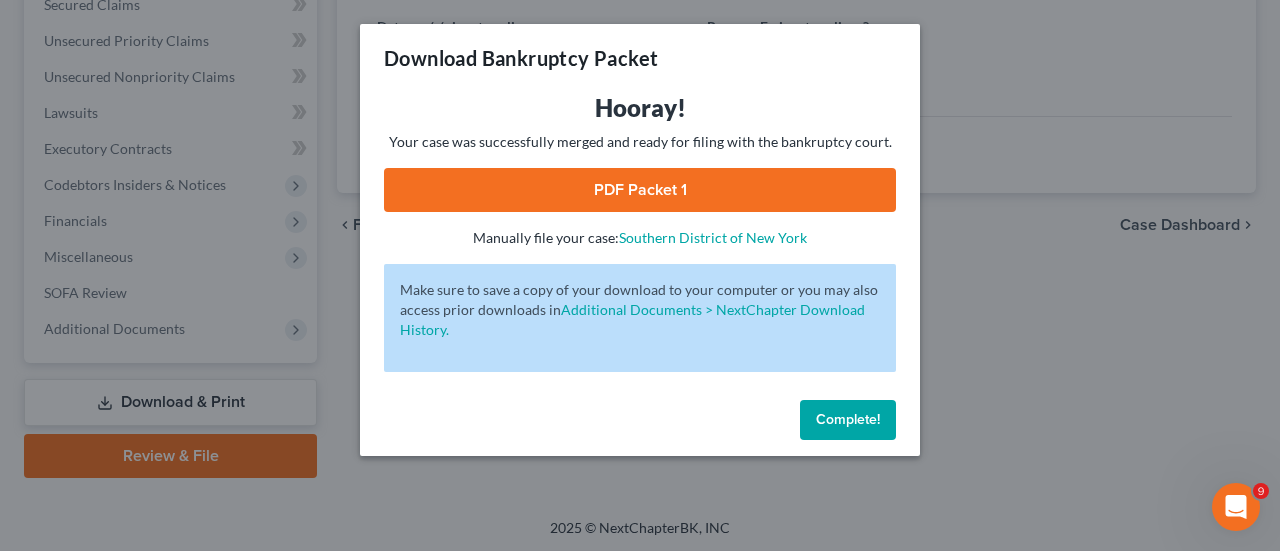 click on "PDF Packet 1" at bounding box center (640, 190) 